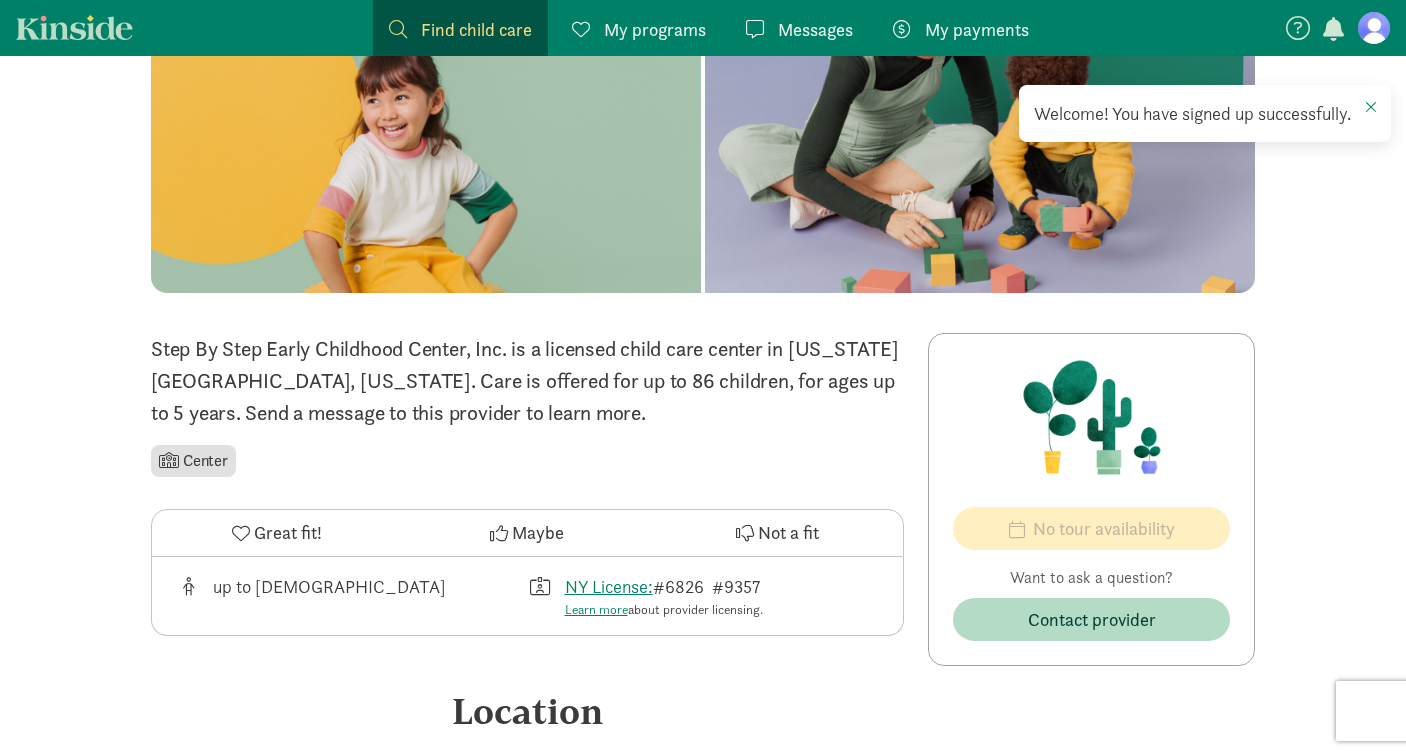 scroll, scrollTop: 0, scrollLeft: 0, axis: both 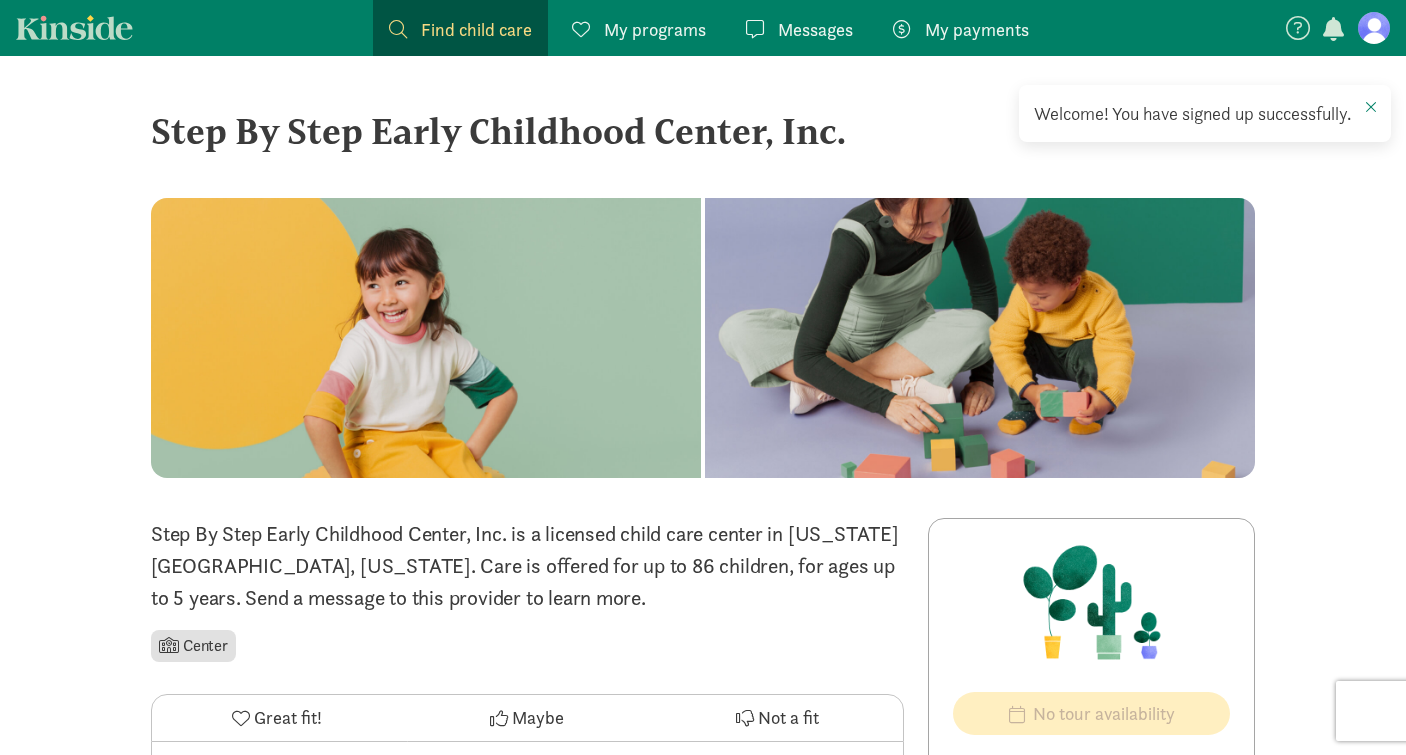 click on "My payments" at bounding box center (977, 29) 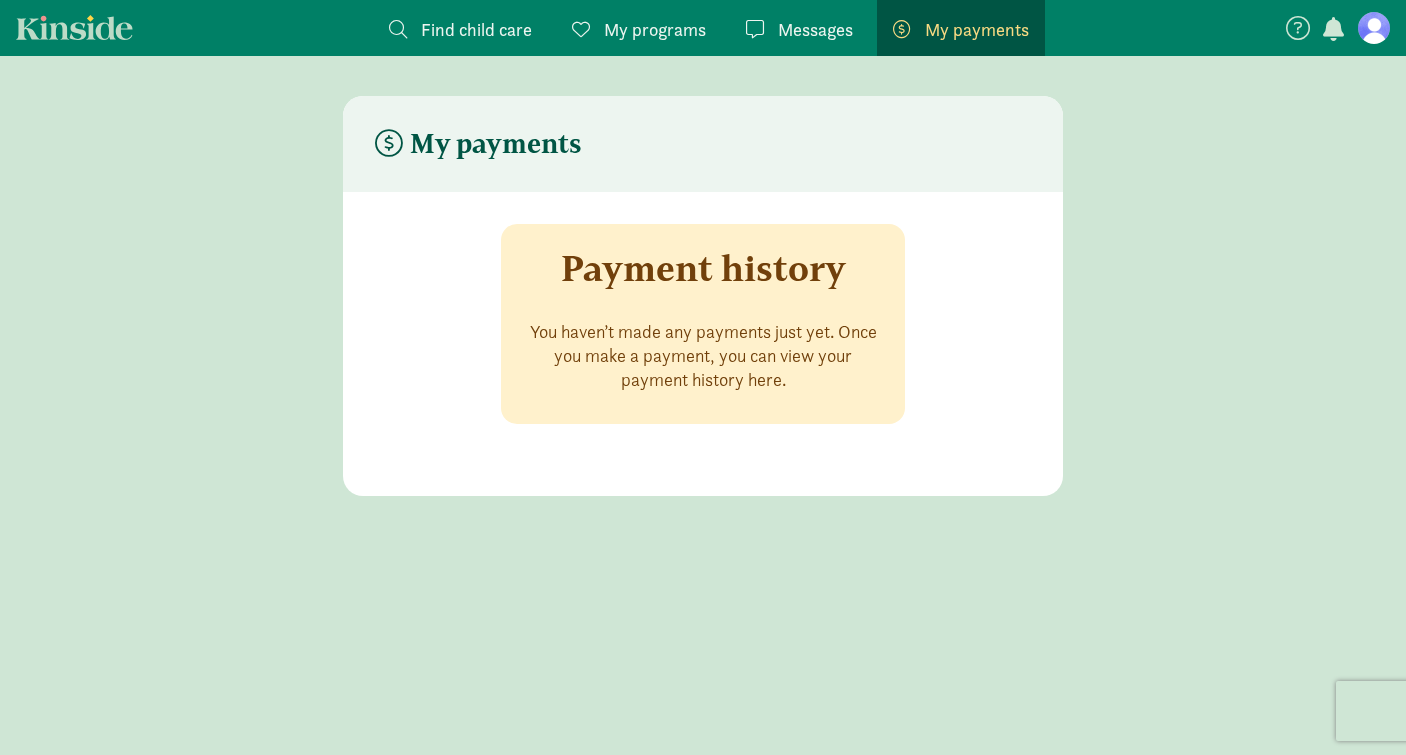 click on "My programs" at bounding box center (655, 29) 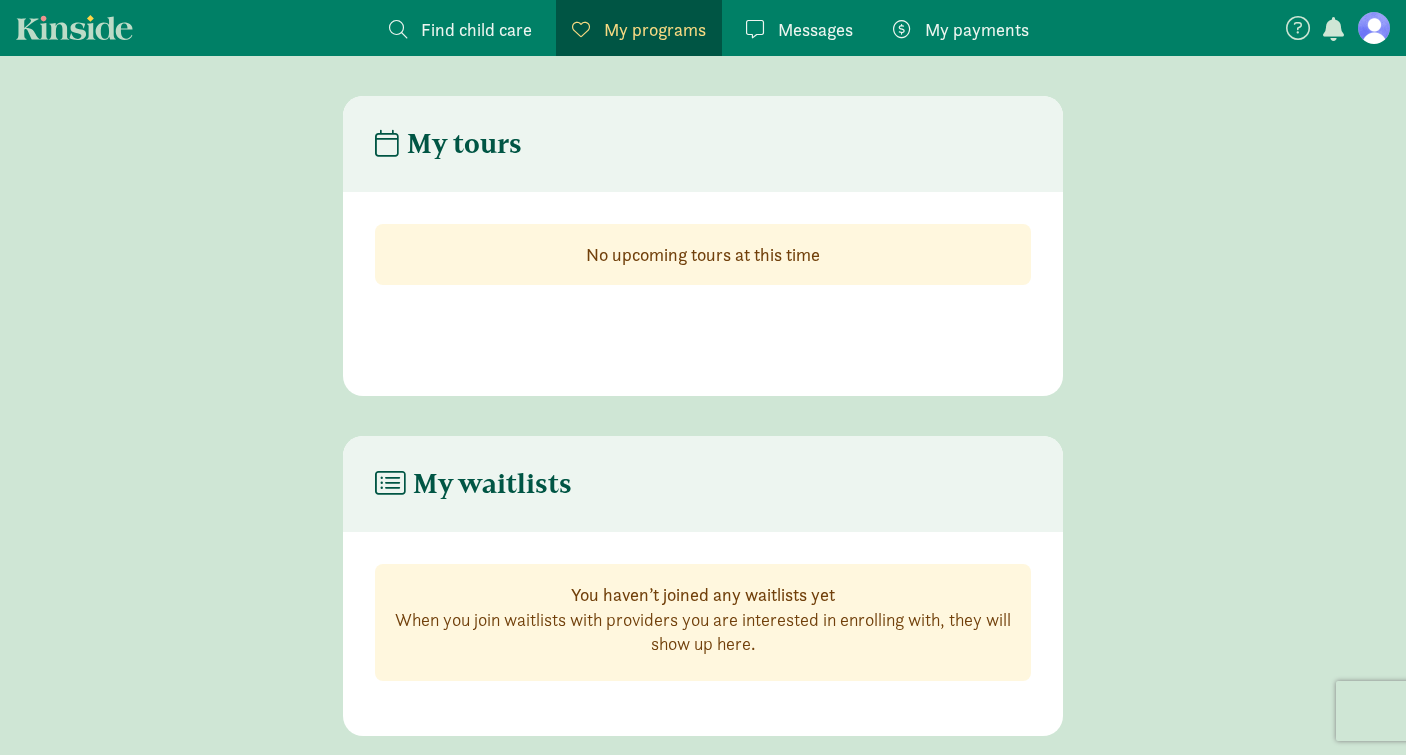 scroll, scrollTop: 40, scrollLeft: 0, axis: vertical 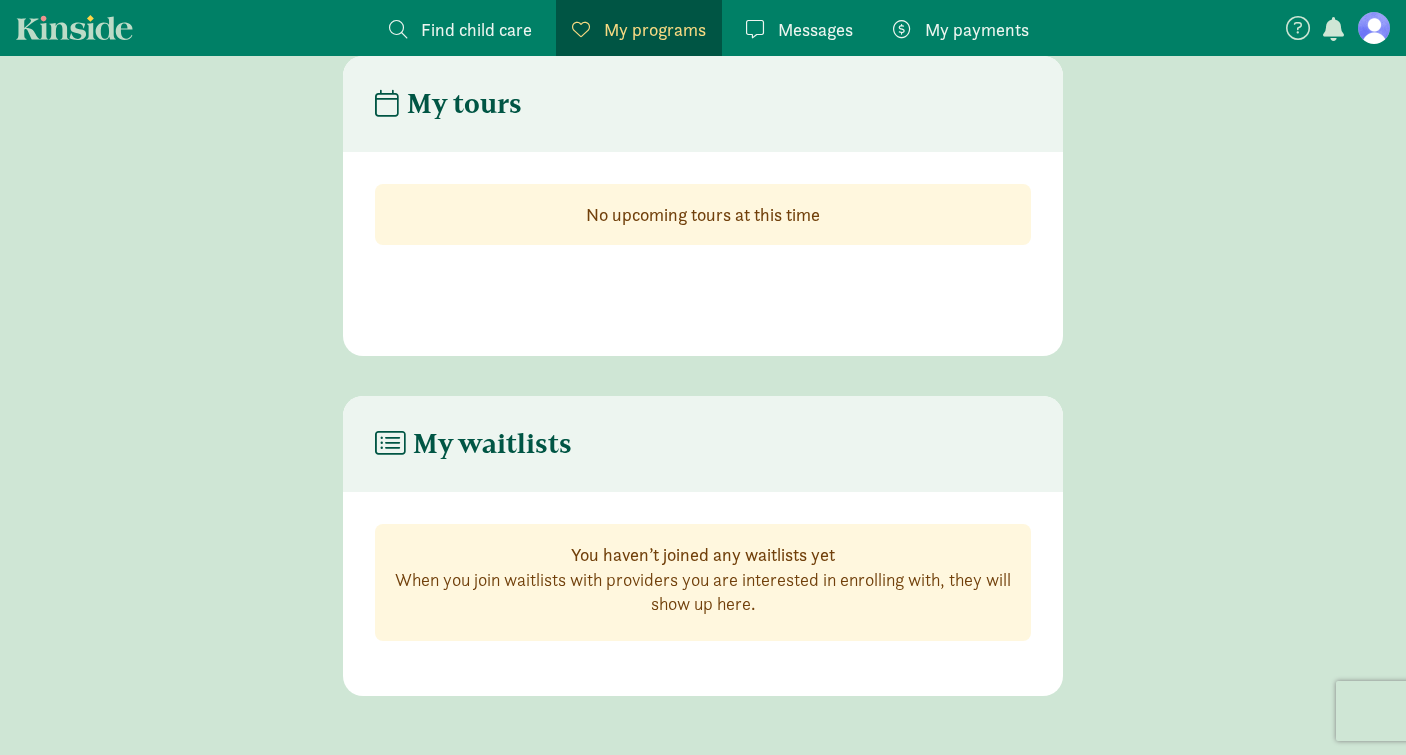 click on "Find child care
Find" at bounding box center [460, 29] 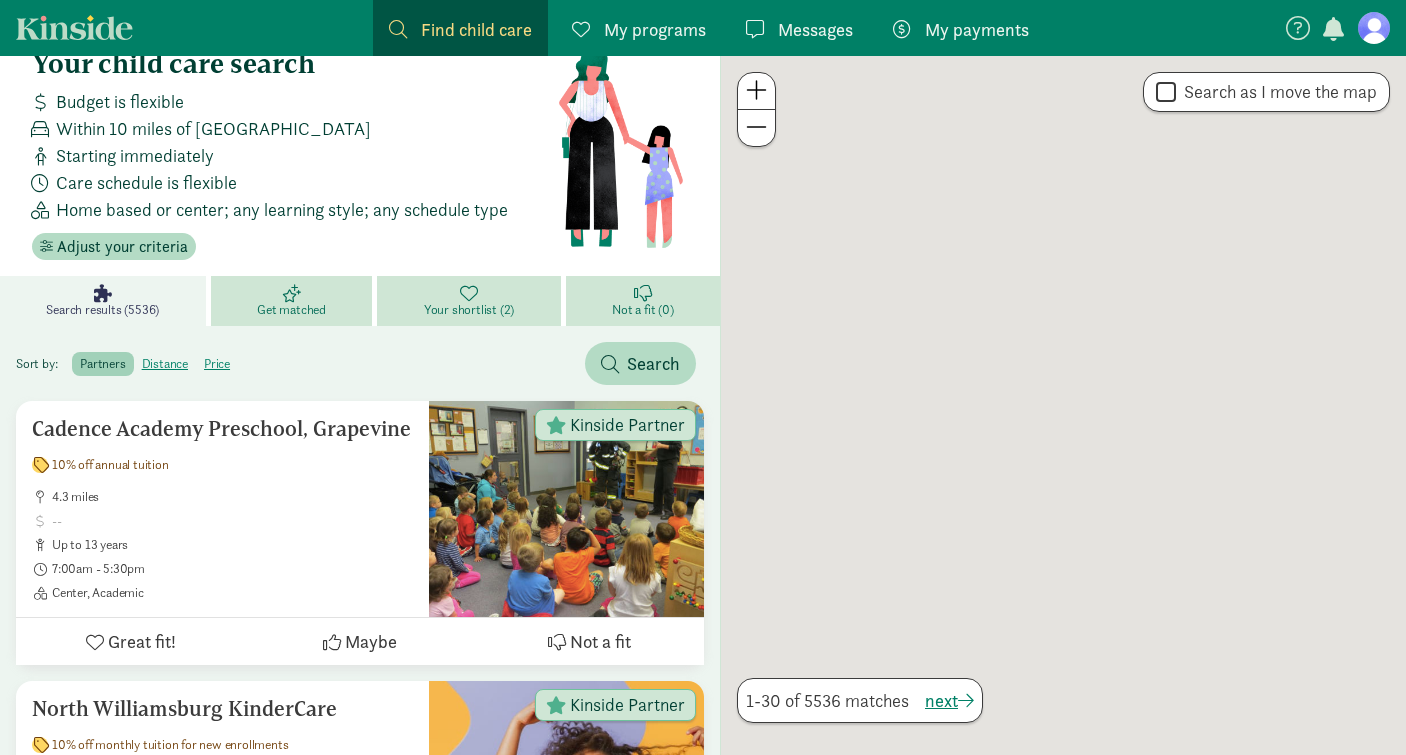 scroll, scrollTop: 0, scrollLeft: 0, axis: both 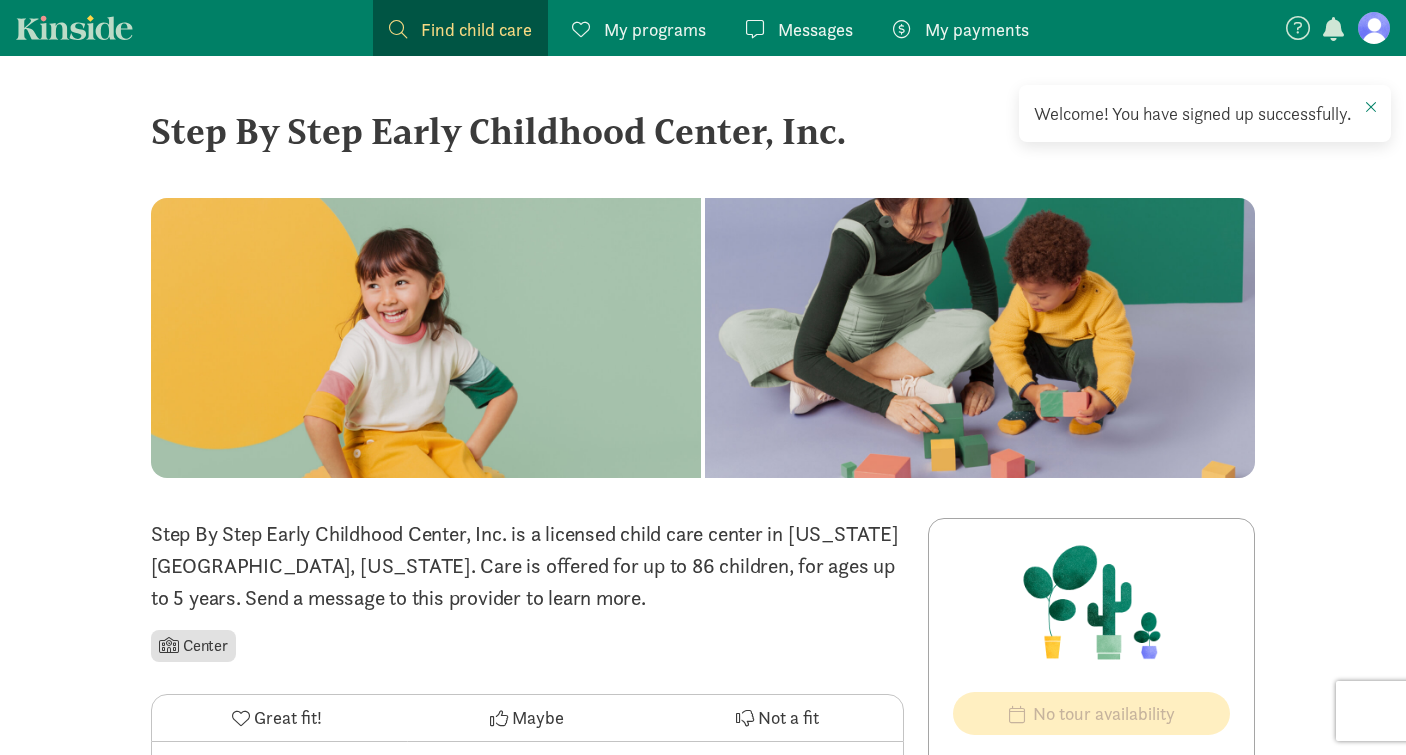 click 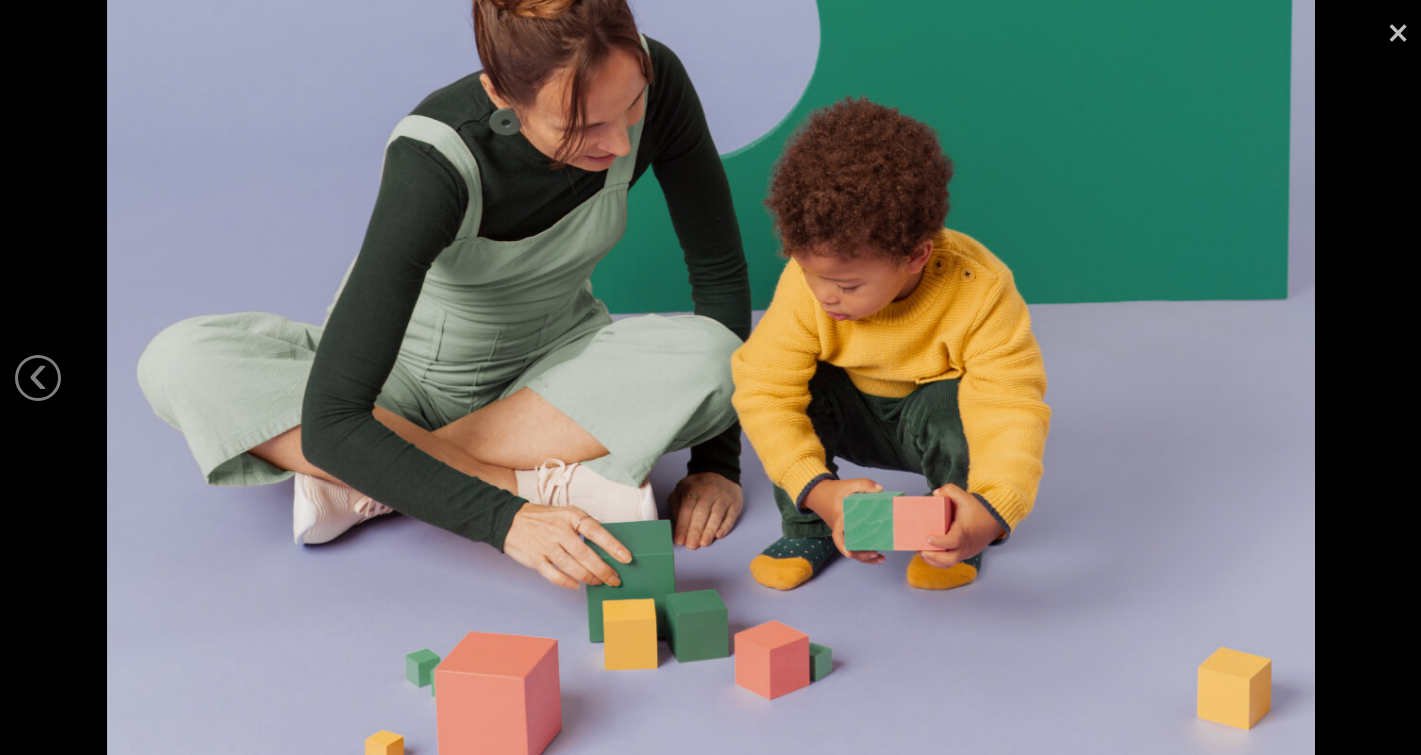 click on "×" at bounding box center [1398, 30] 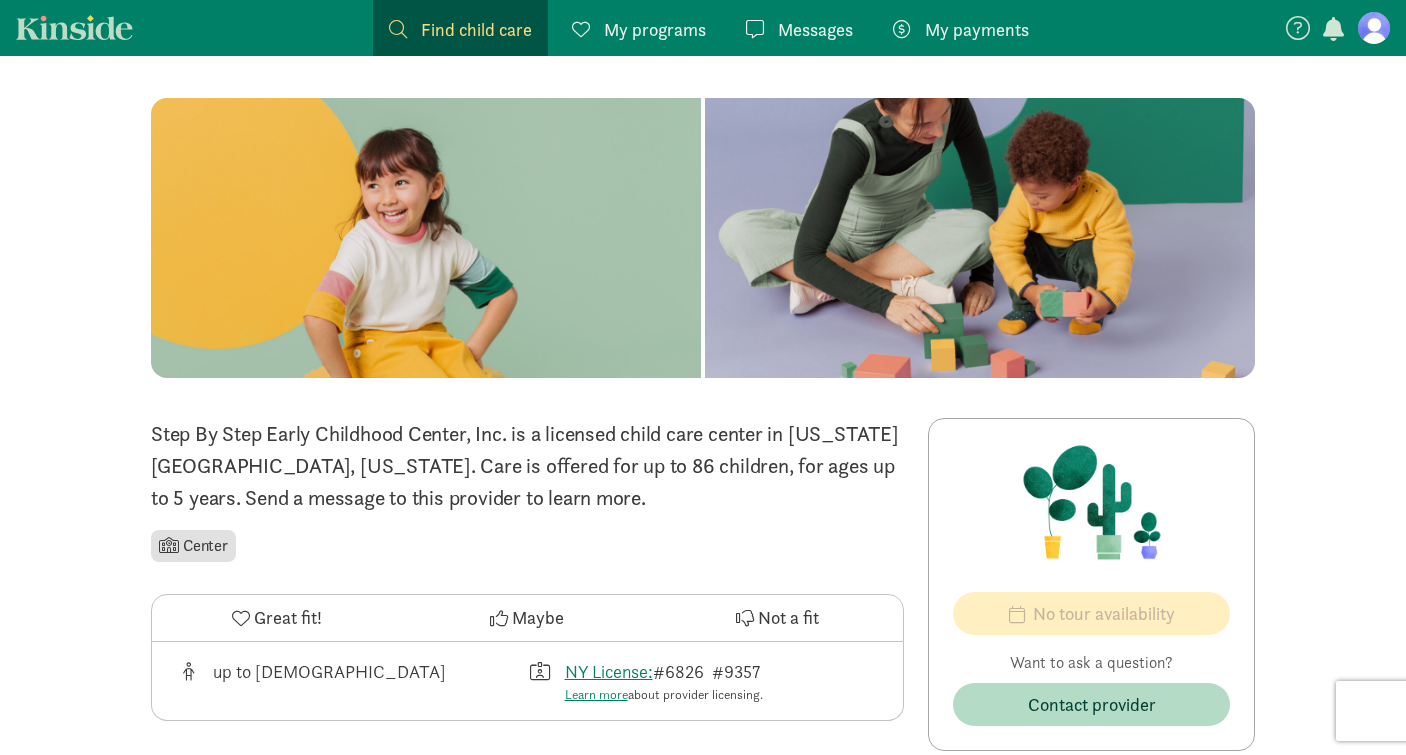 scroll, scrollTop: 0, scrollLeft: 0, axis: both 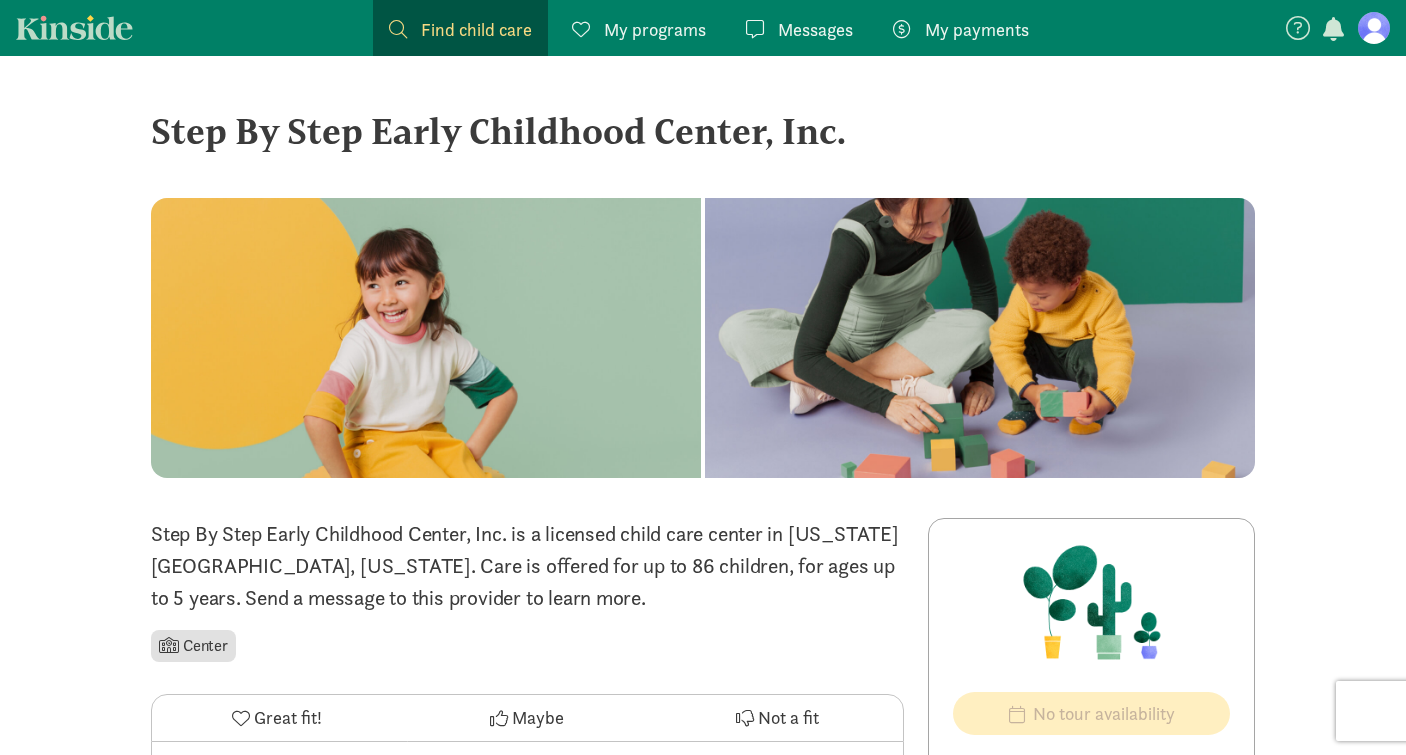 click at bounding box center [1374, 28] 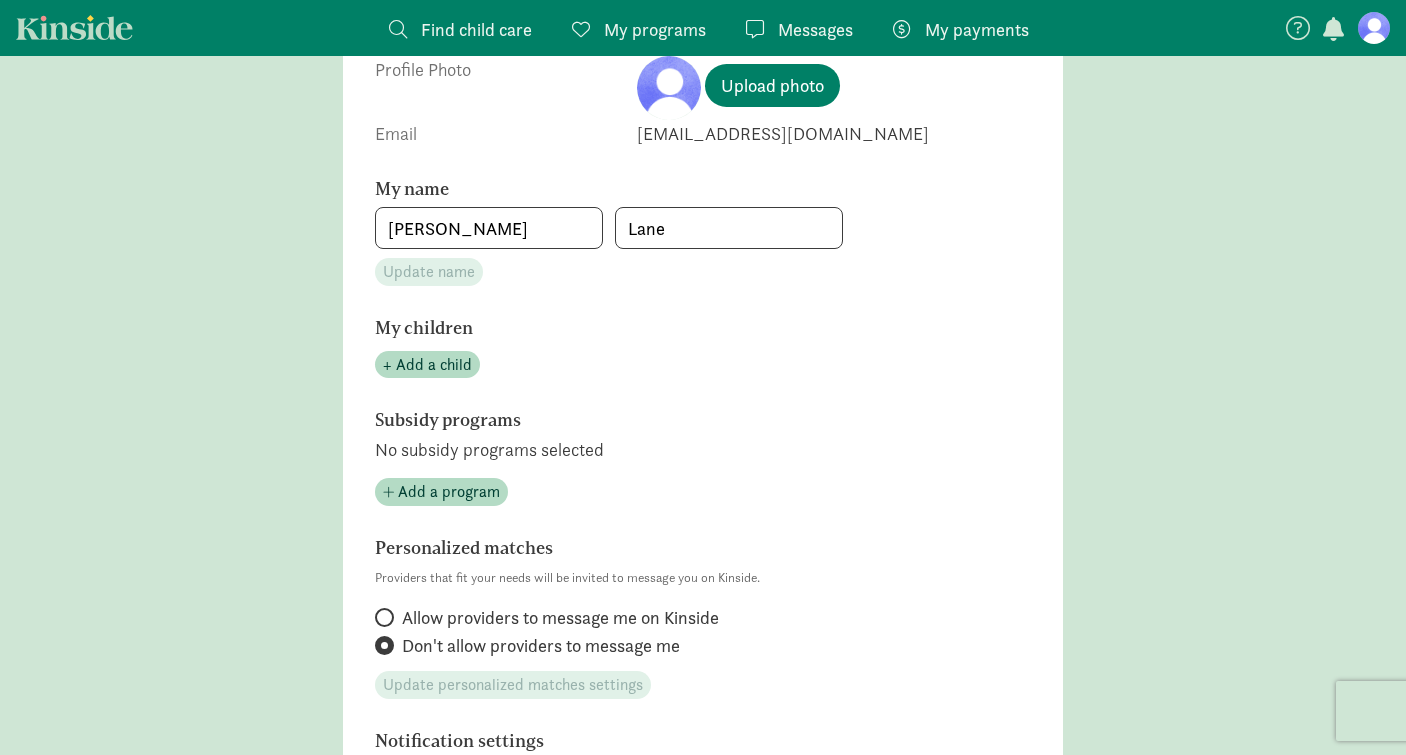 scroll, scrollTop: 0, scrollLeft: 0, axis: both 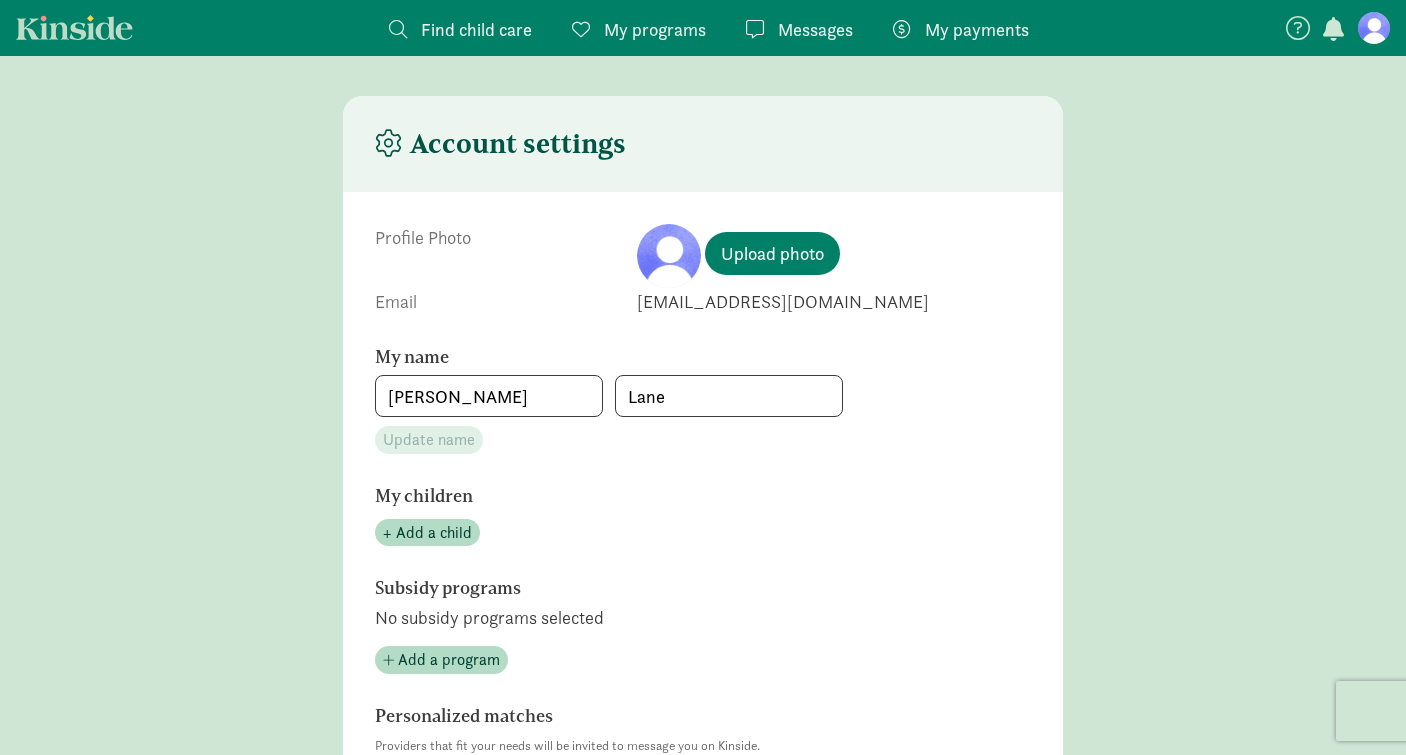 click at bounding box center (1298, 28) 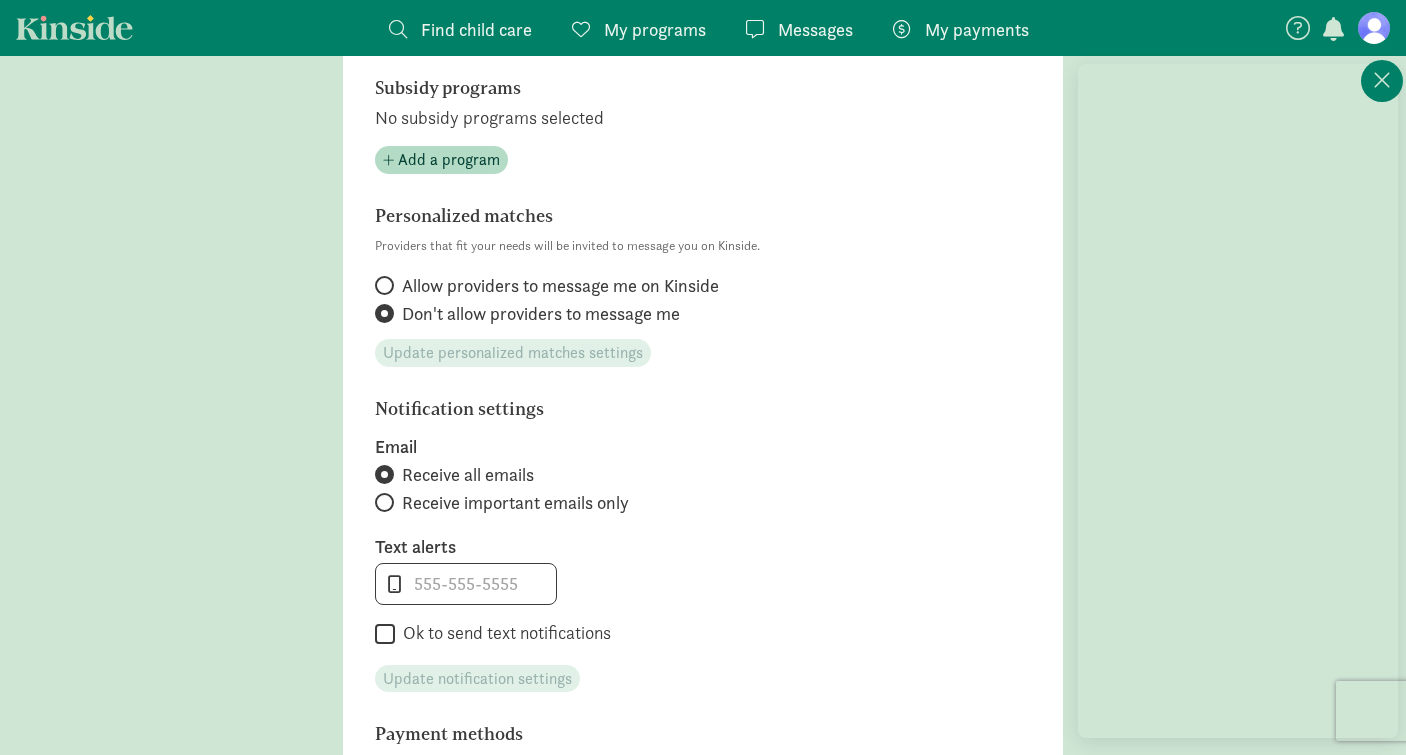 scroll, scrollTop: 768, scrollLeft: 0, axis: vertical 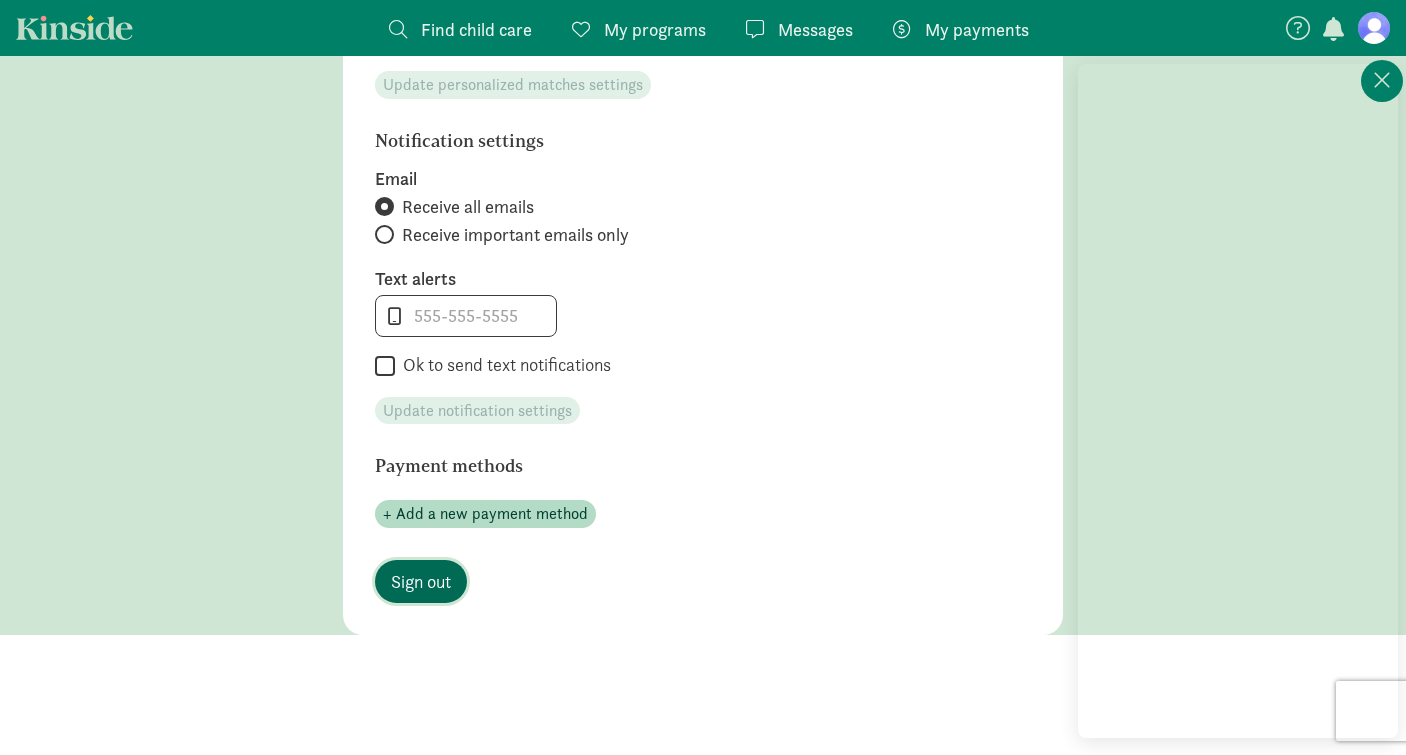 click on "Sign out" at bounding box center (421, 581) 